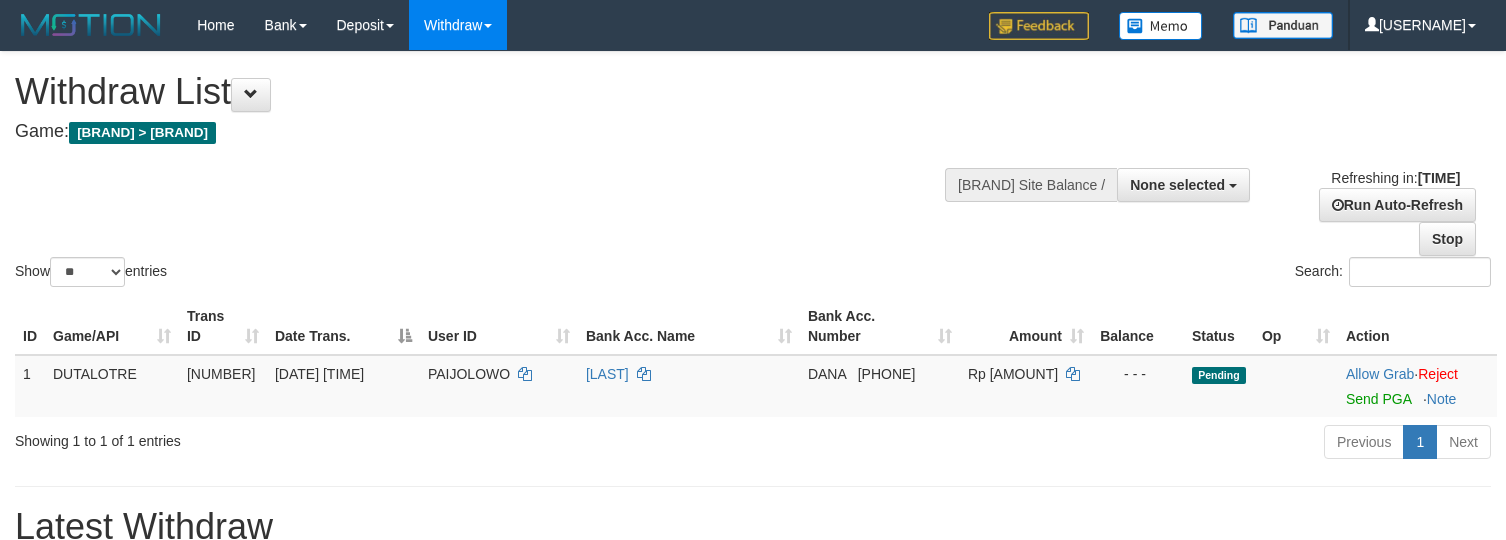 scroll, scrollTop: 0, scrollLeft: 0, axis: both 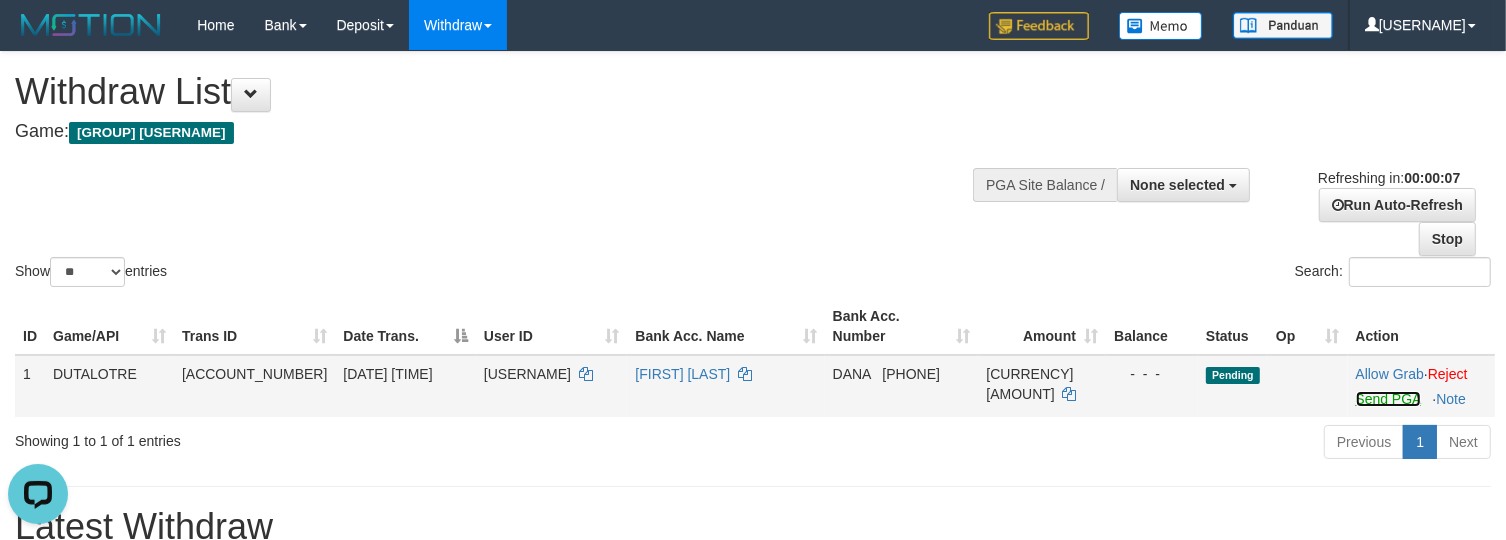 click on "•••• •••" at bounding box center [1376, 399] 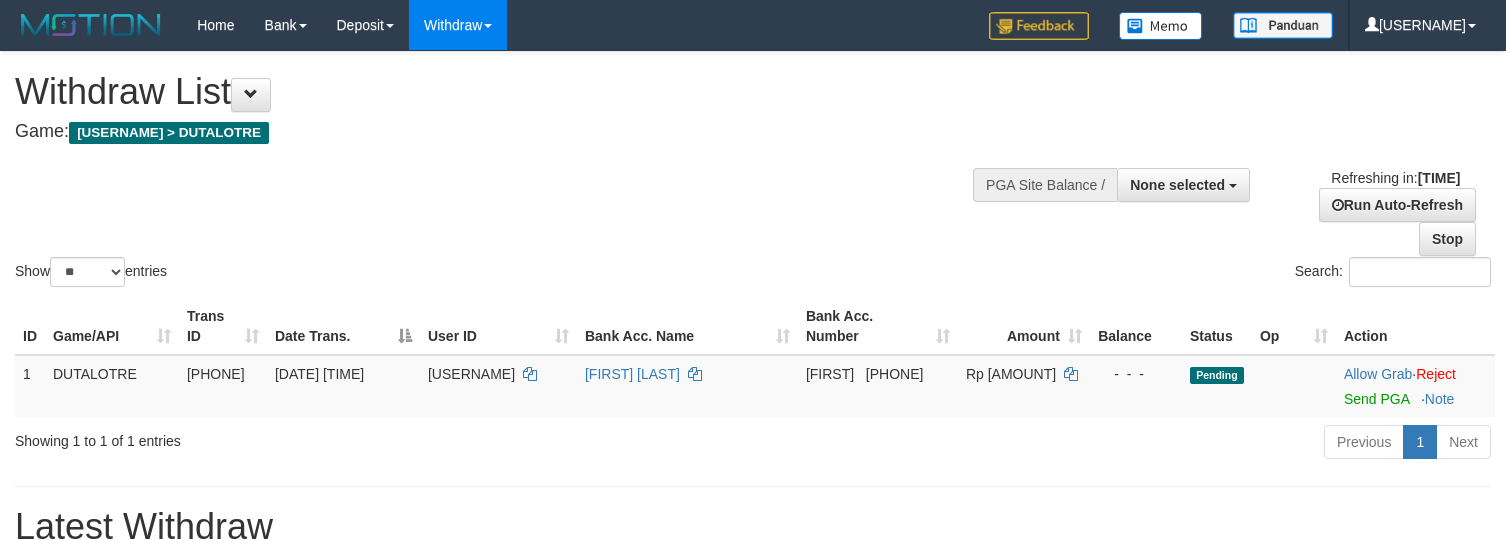 scroll, scrollTop: 0, scrollLeft: 0, axis: both 